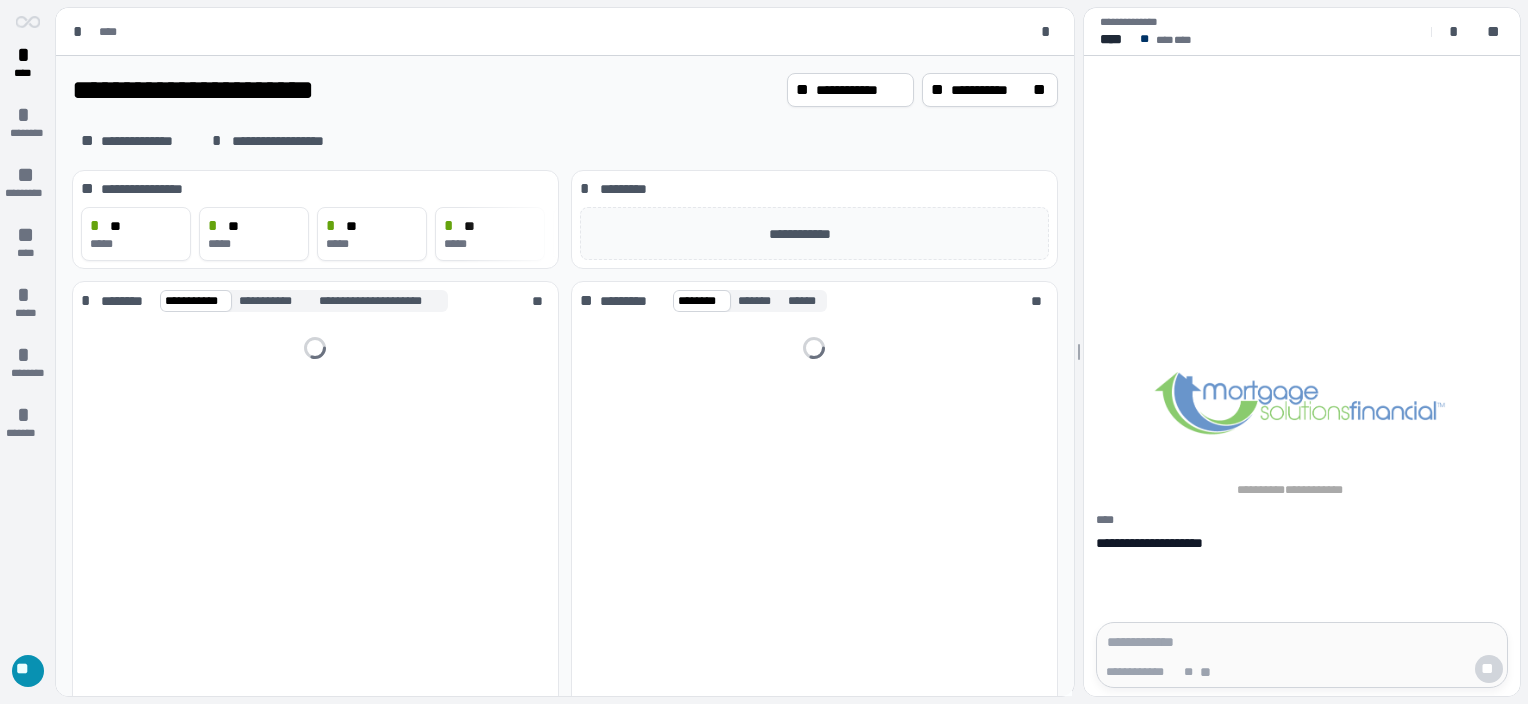 scroll, scrollTop: 0, scrollLeft: 0, axis: both 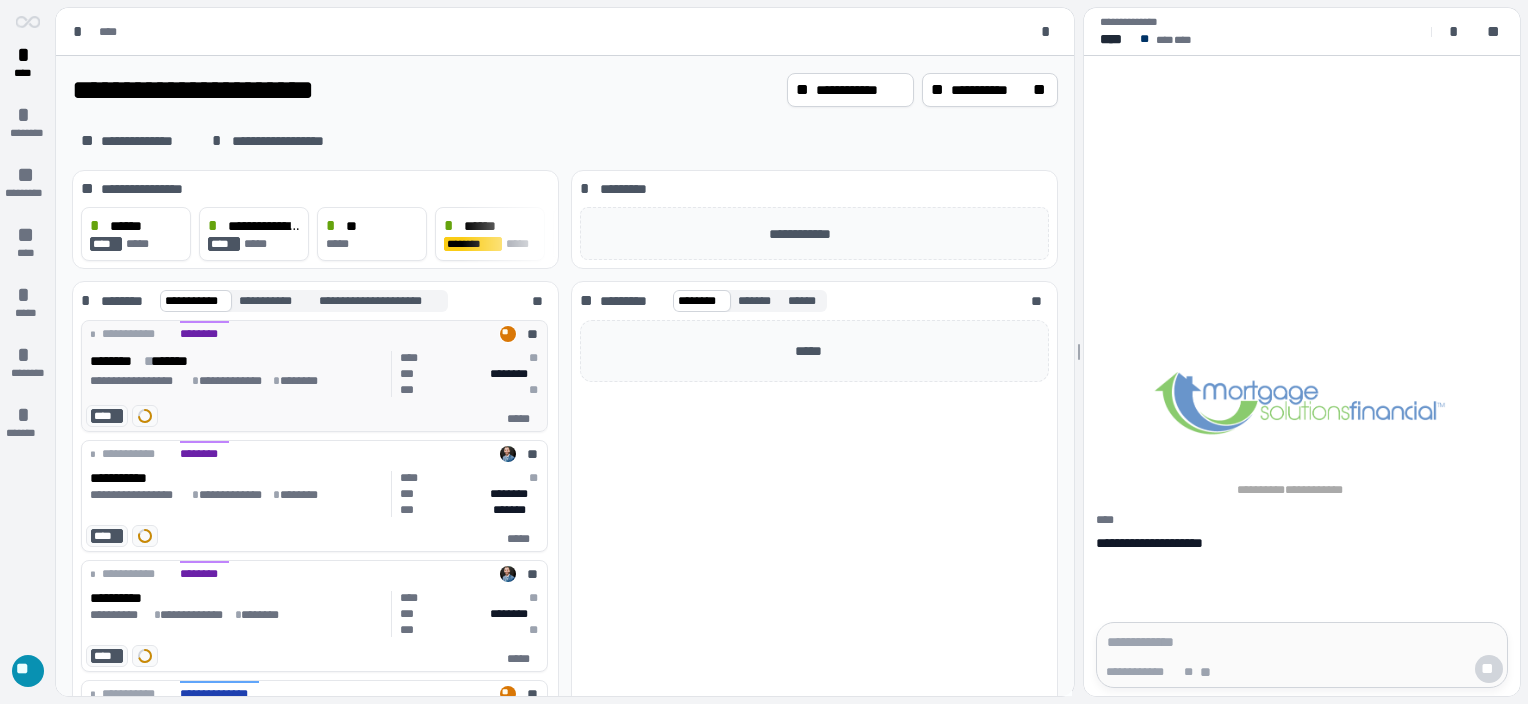 click on "********" at bounding box center (307, 381) 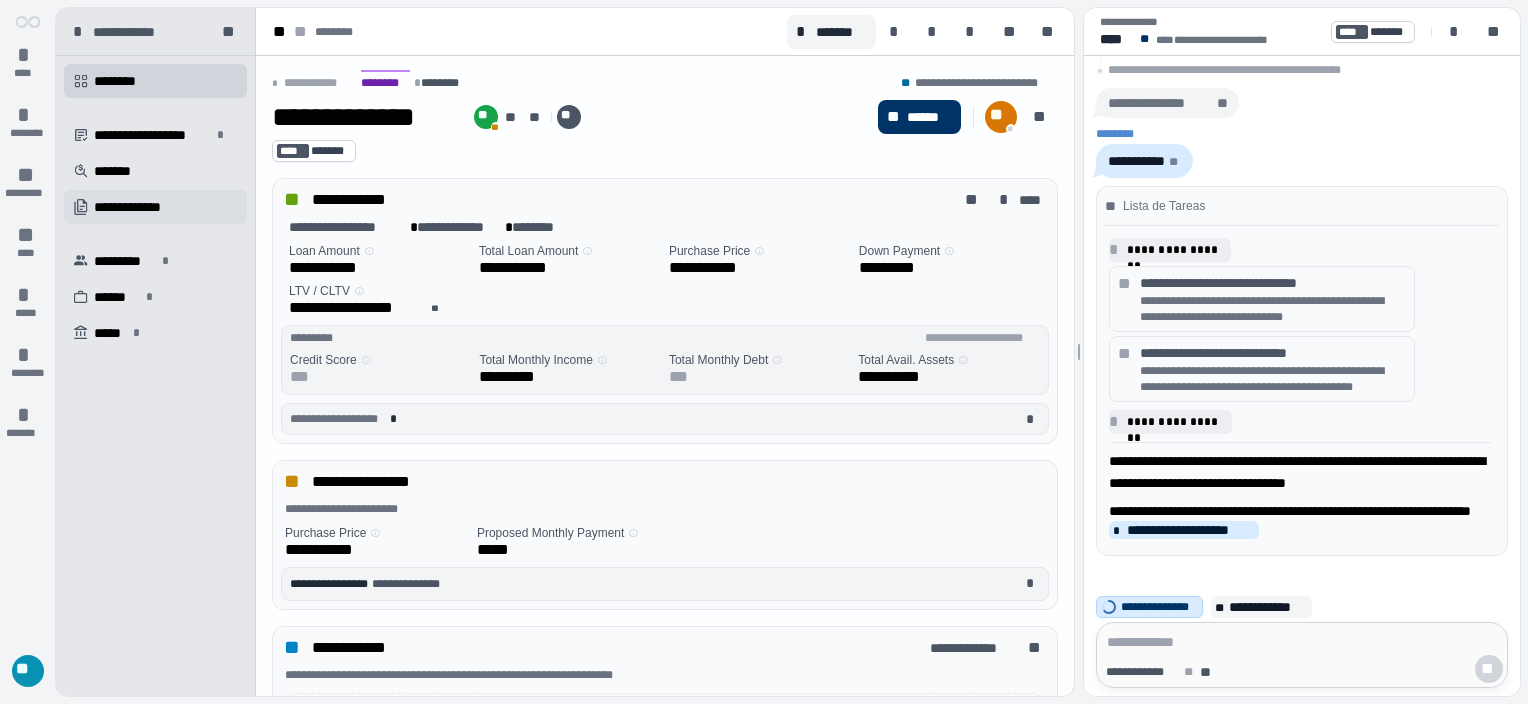 click on "**********" at bounding box center (139, 207) 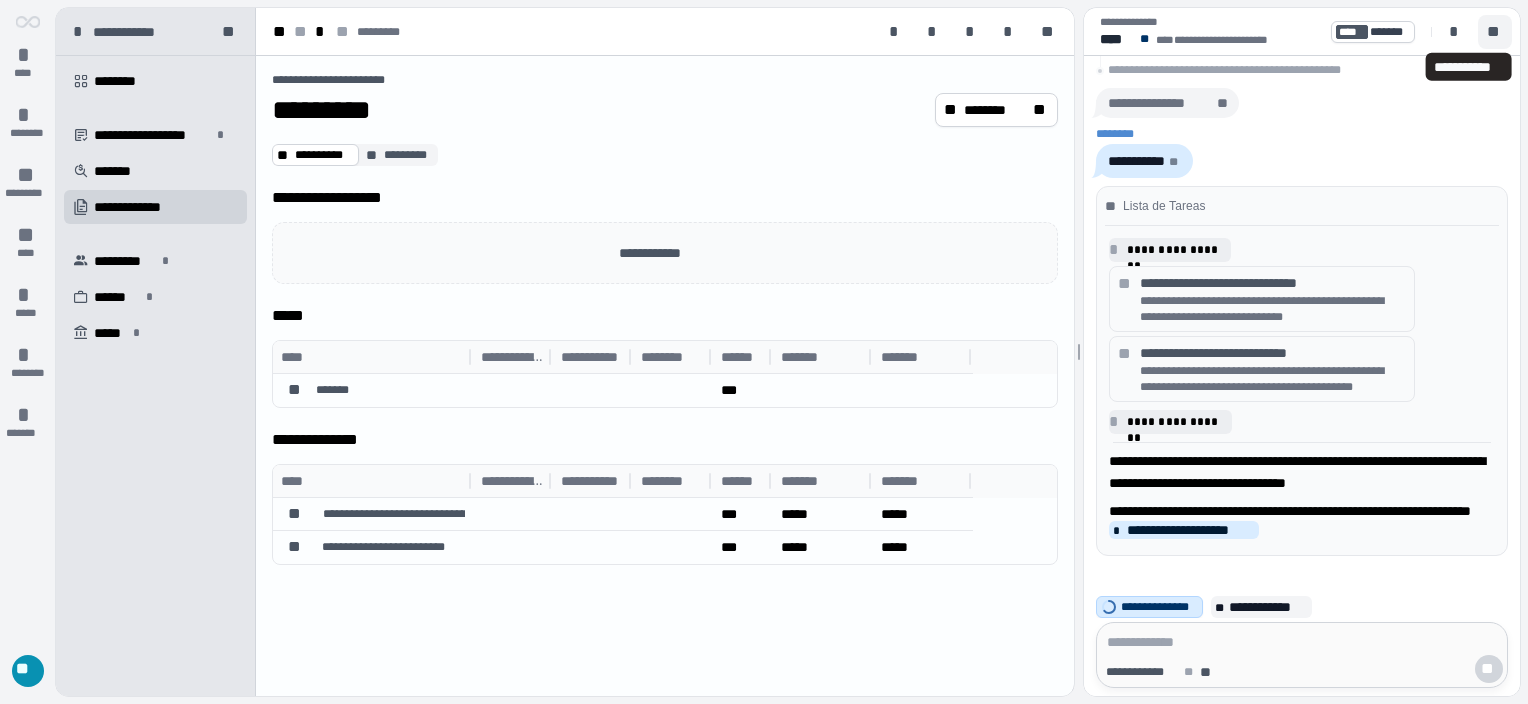 click on "**" at bounding box center [1495, 32] 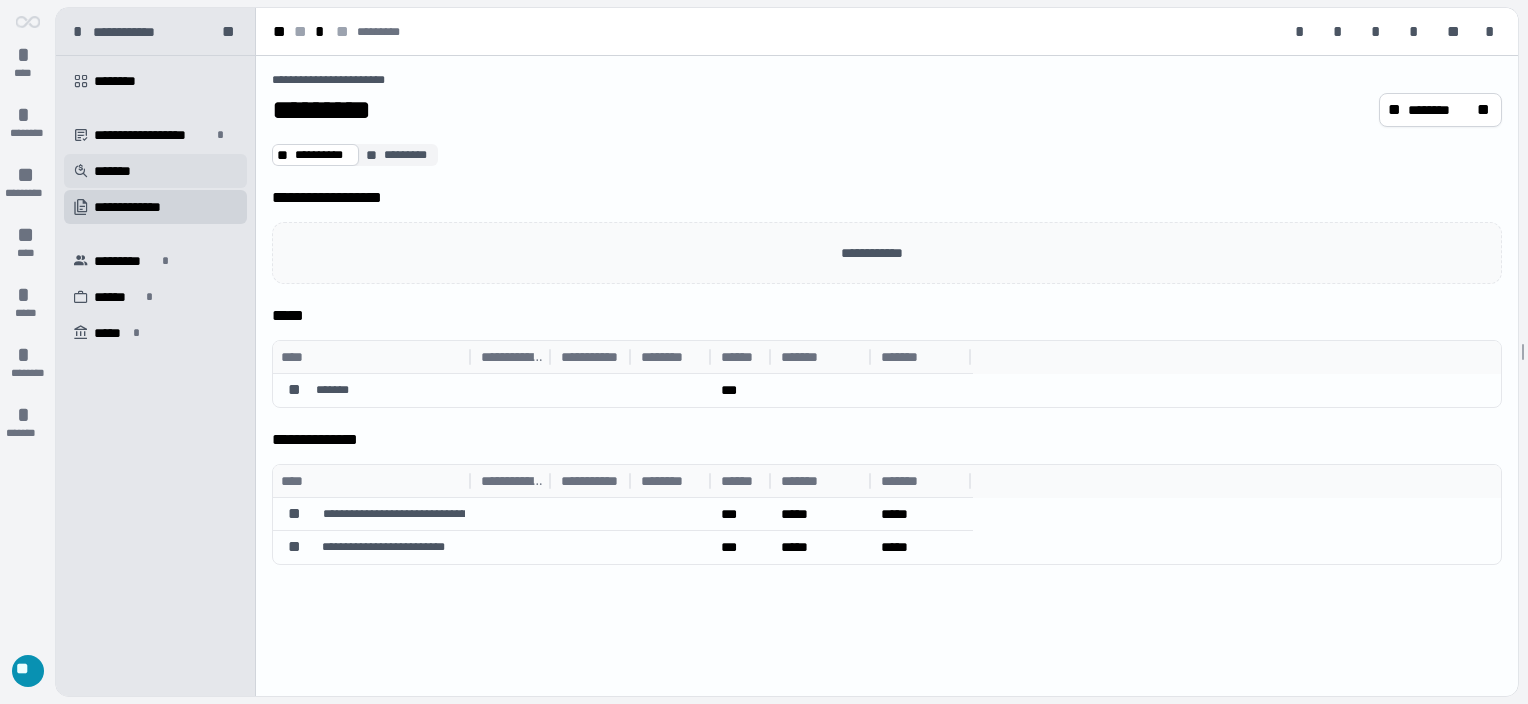 drag, startPoint x: 211, startPoint y: 136, endPoint x: 140, endPoint y: 162, distance: 75.61085 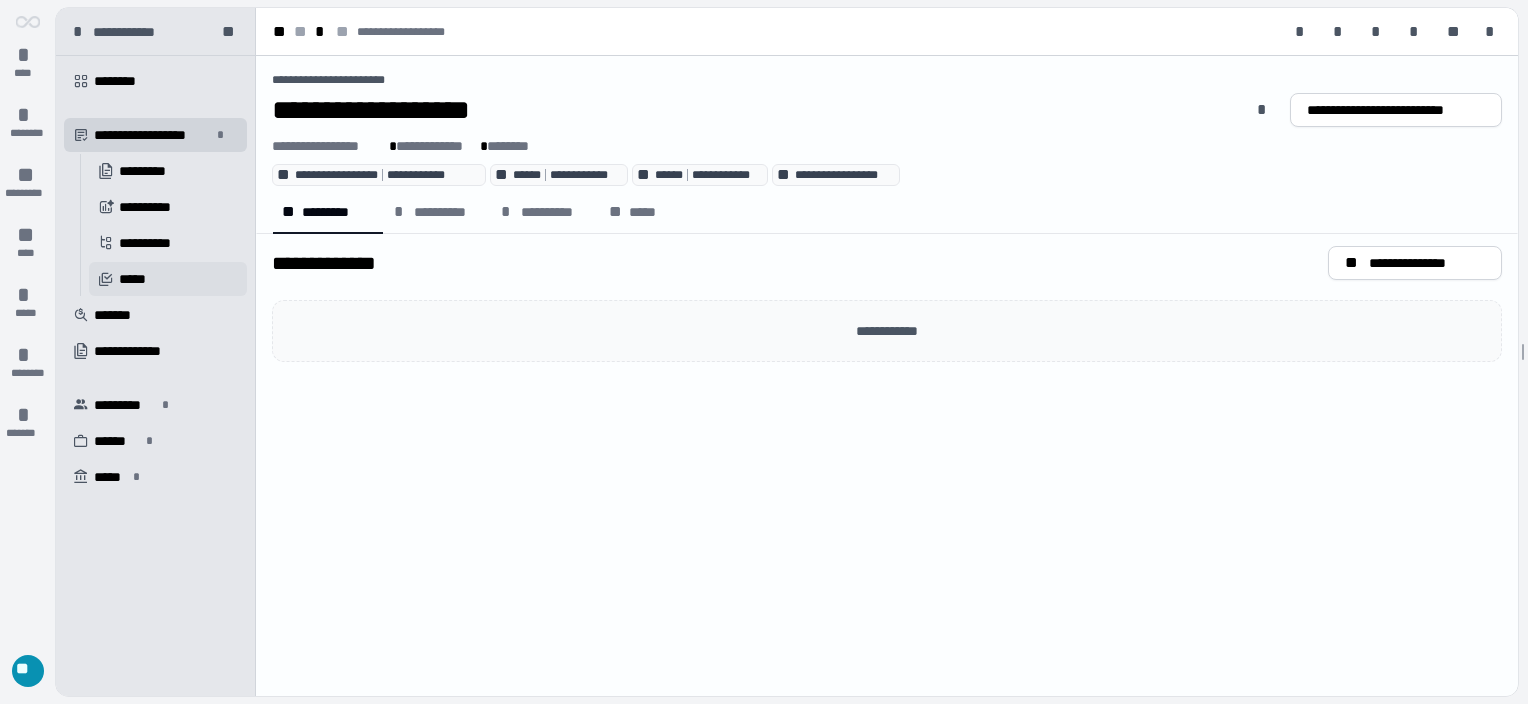 click on "*****" at bounding box center (135, 279) 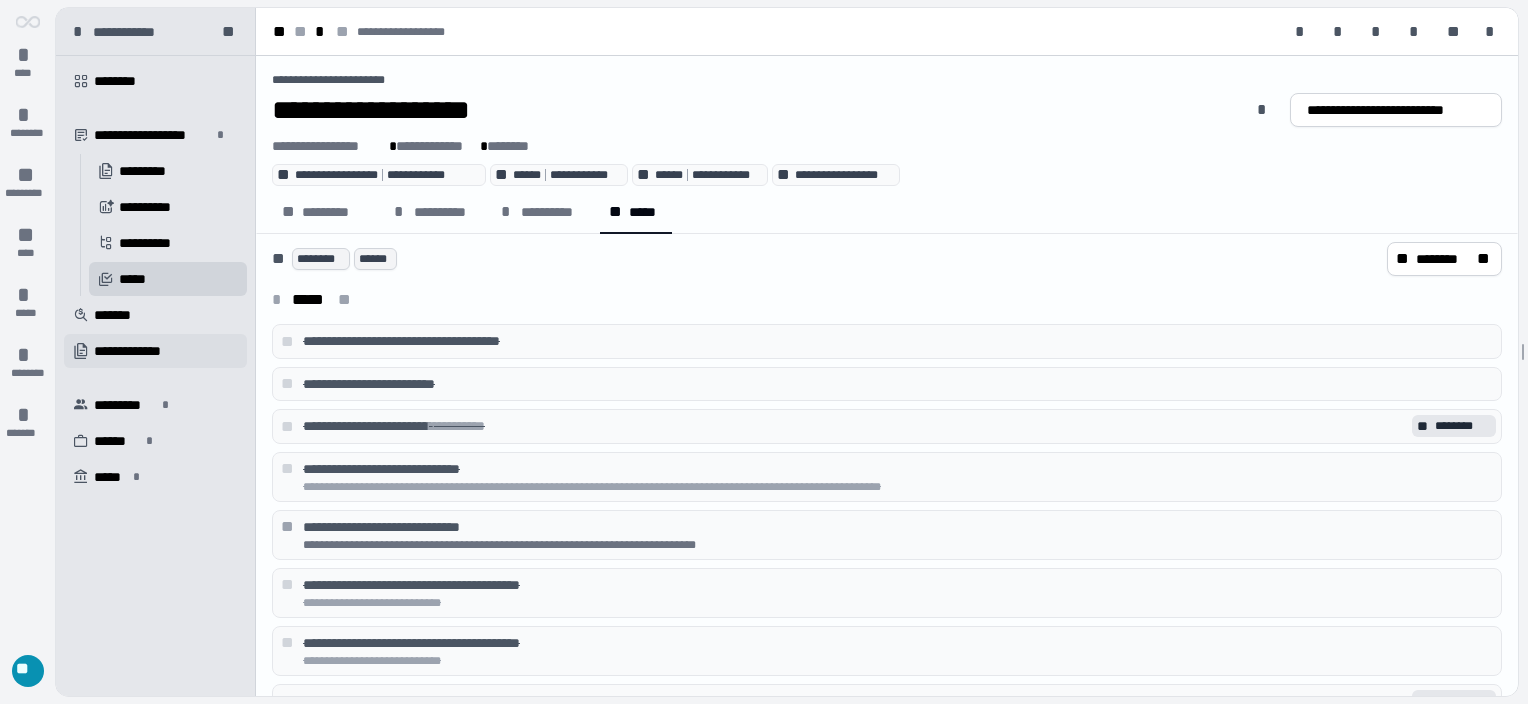 click on "**********" at bounding box center [155, 351] 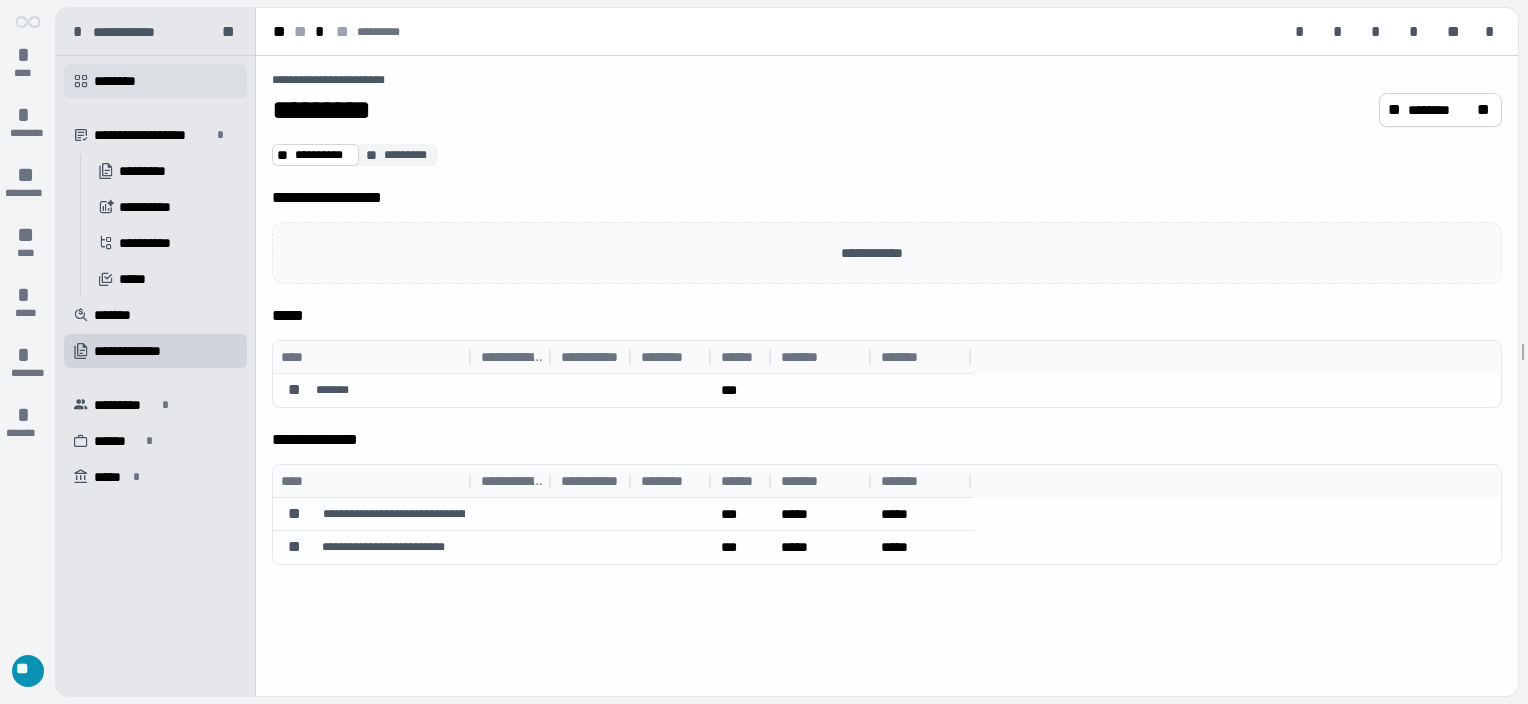 click on "********" at bounding box center (122, 81) 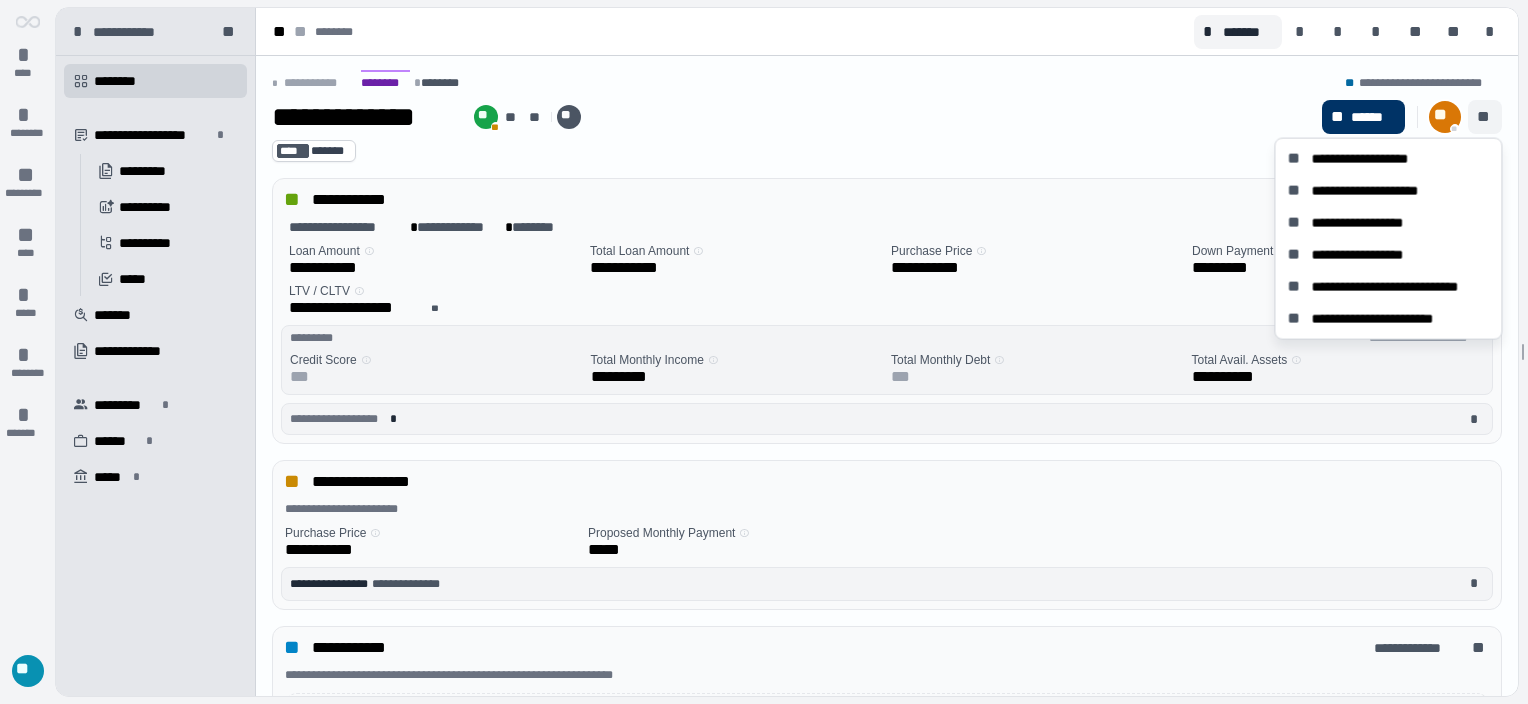 click on "**" at bounding box center (1485, 117) 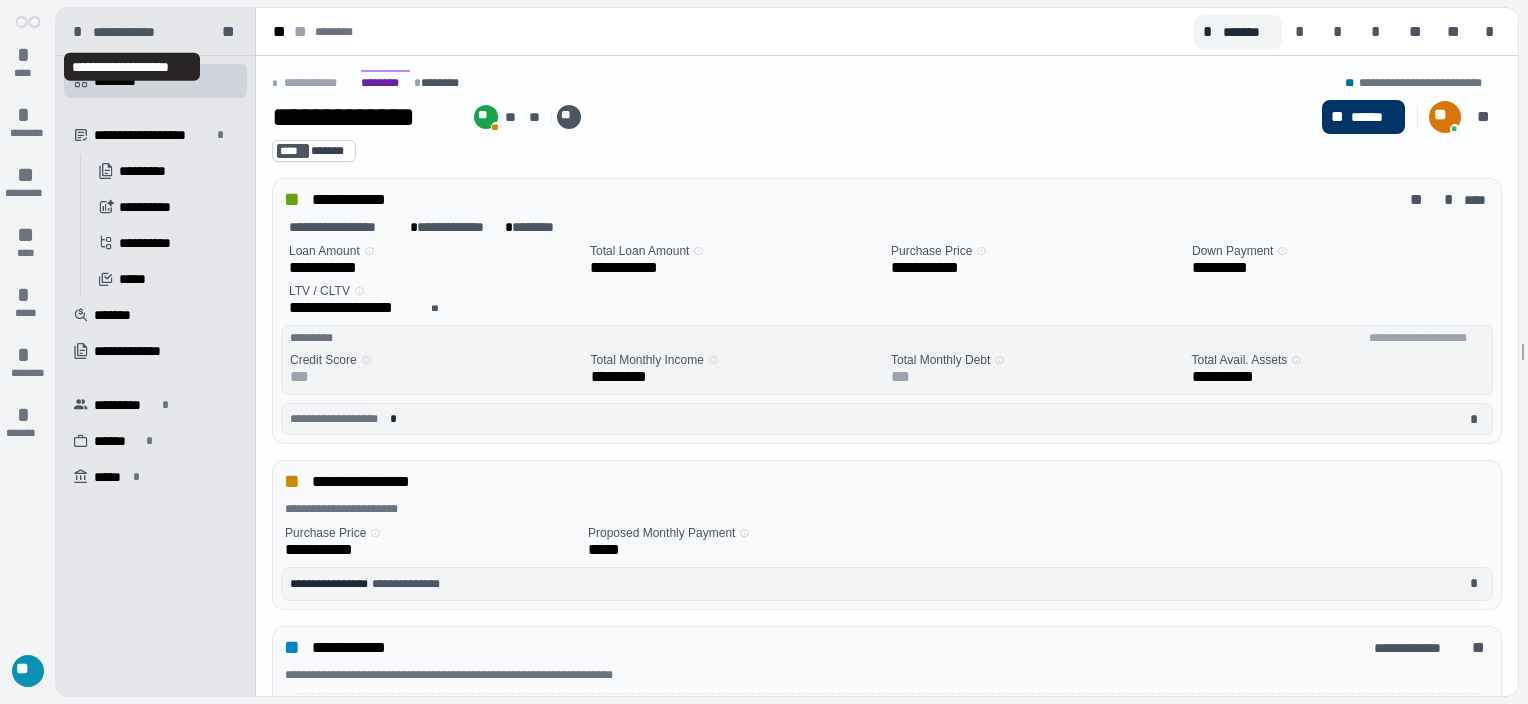 click on "*" at bounding box center [81, 32] 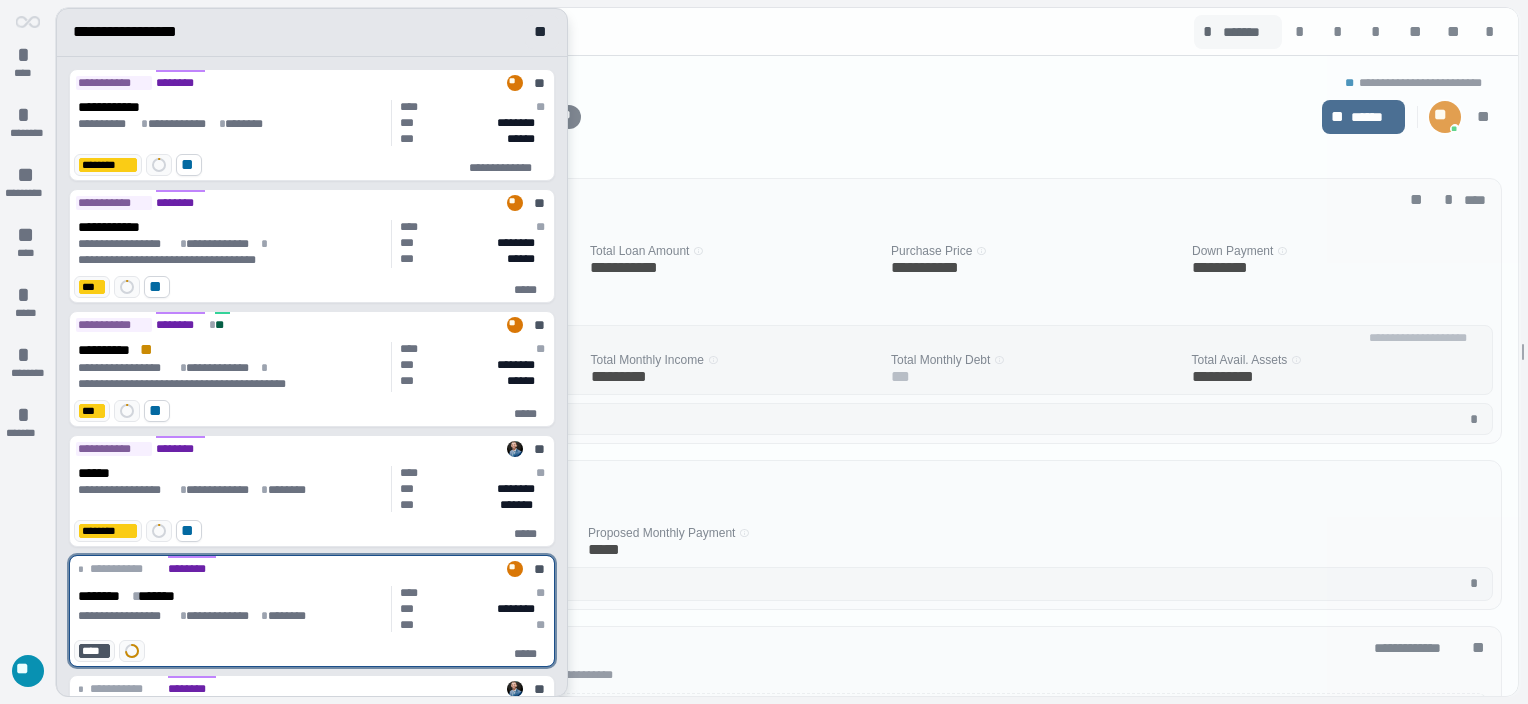 click at bounding box center (788, 352) 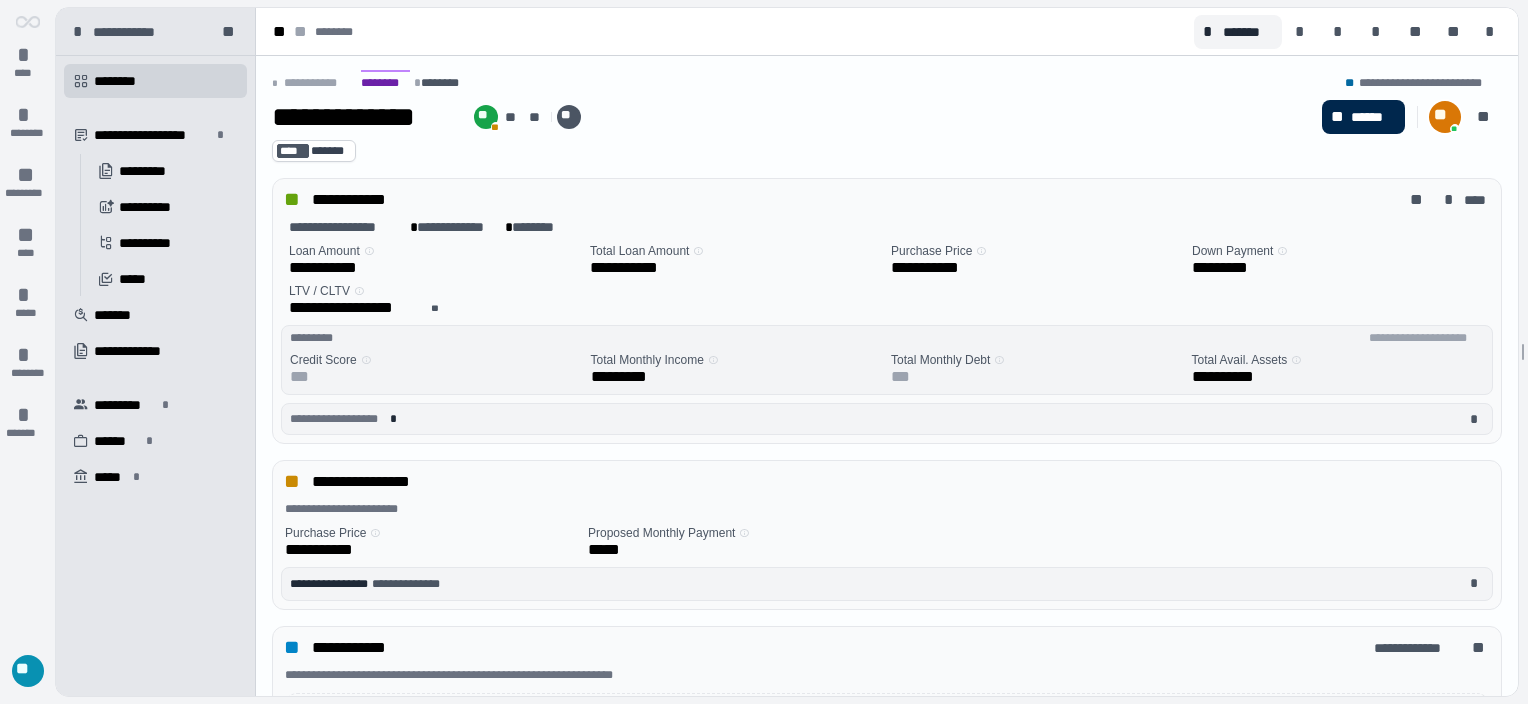 click on "******" at bounding box center [1373, 117] 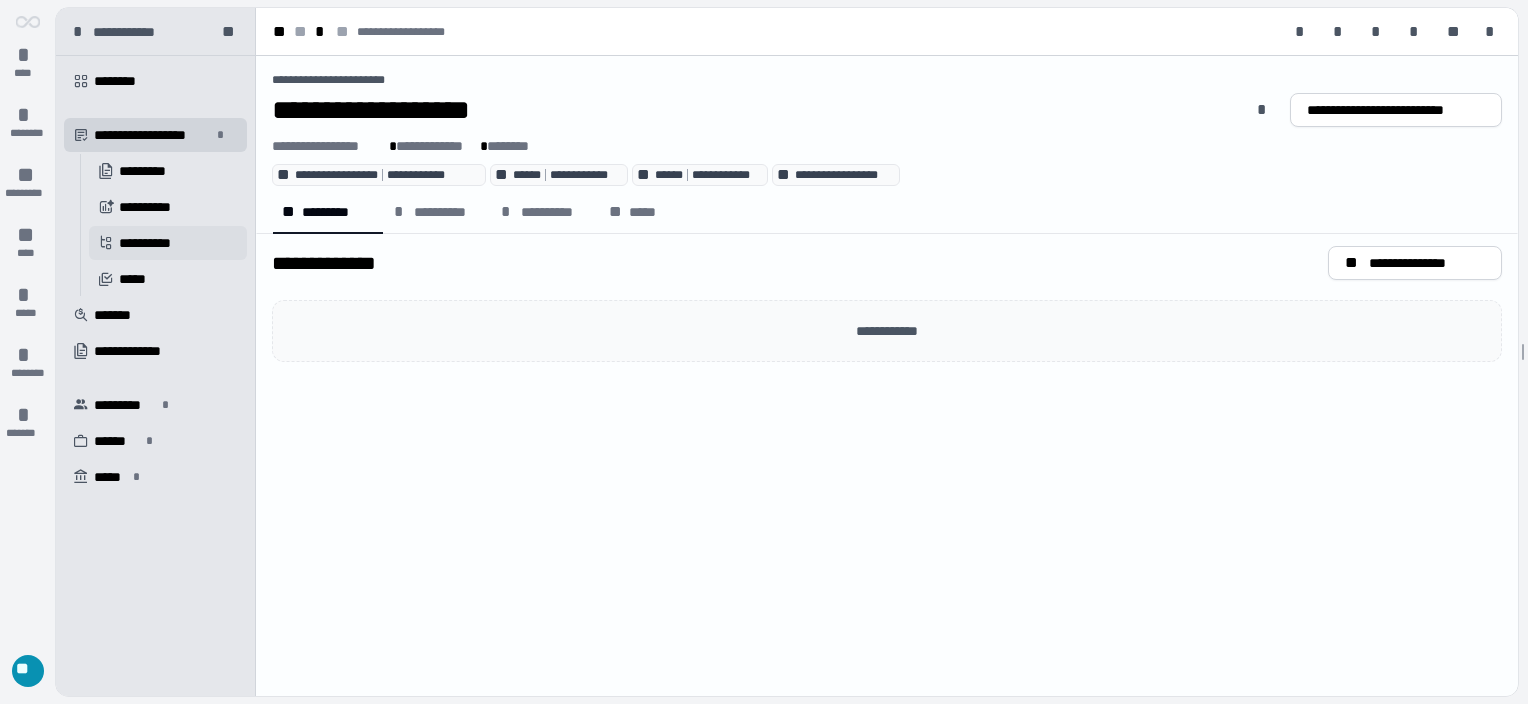 click on "**********" at bounding box center [168, 243] 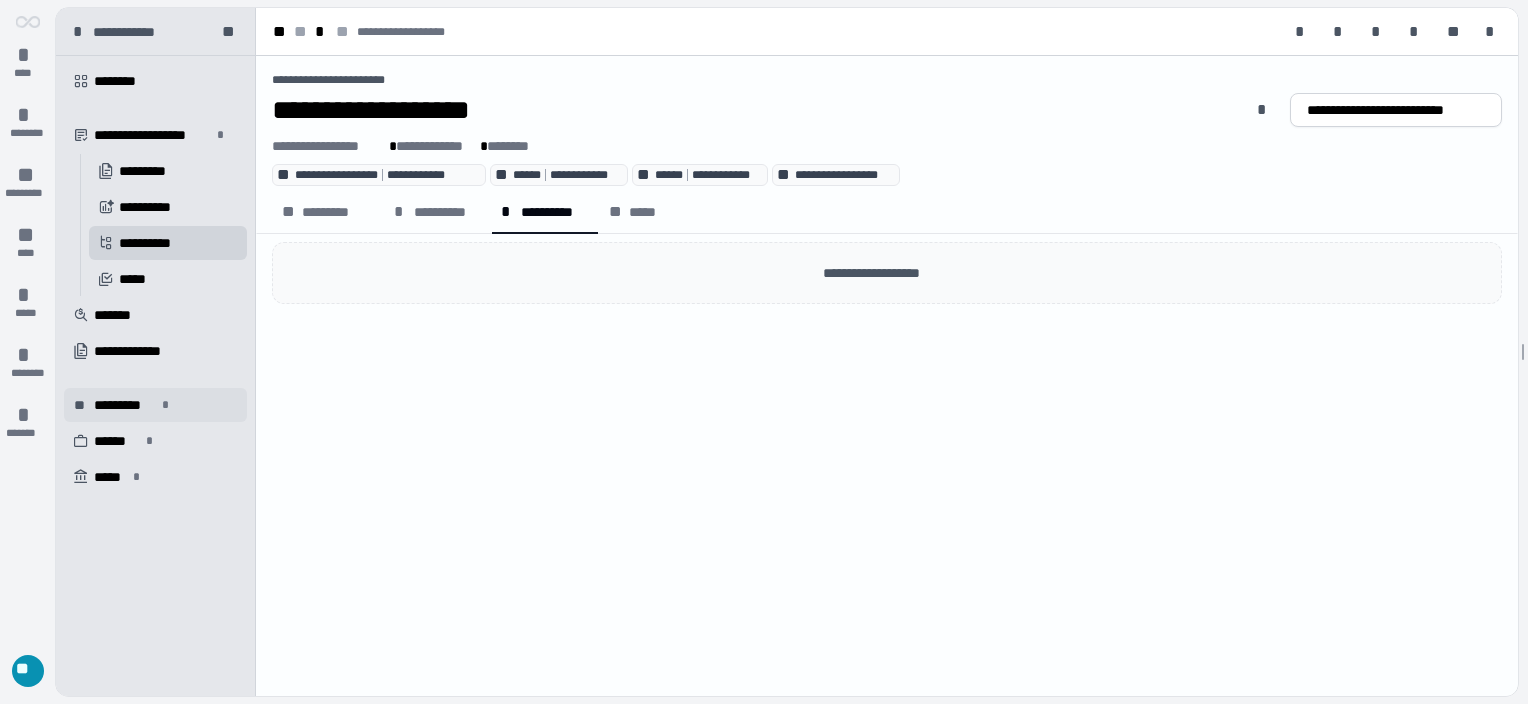 click on "** 󰀎 ********* *" at bounding box center (155, 405) 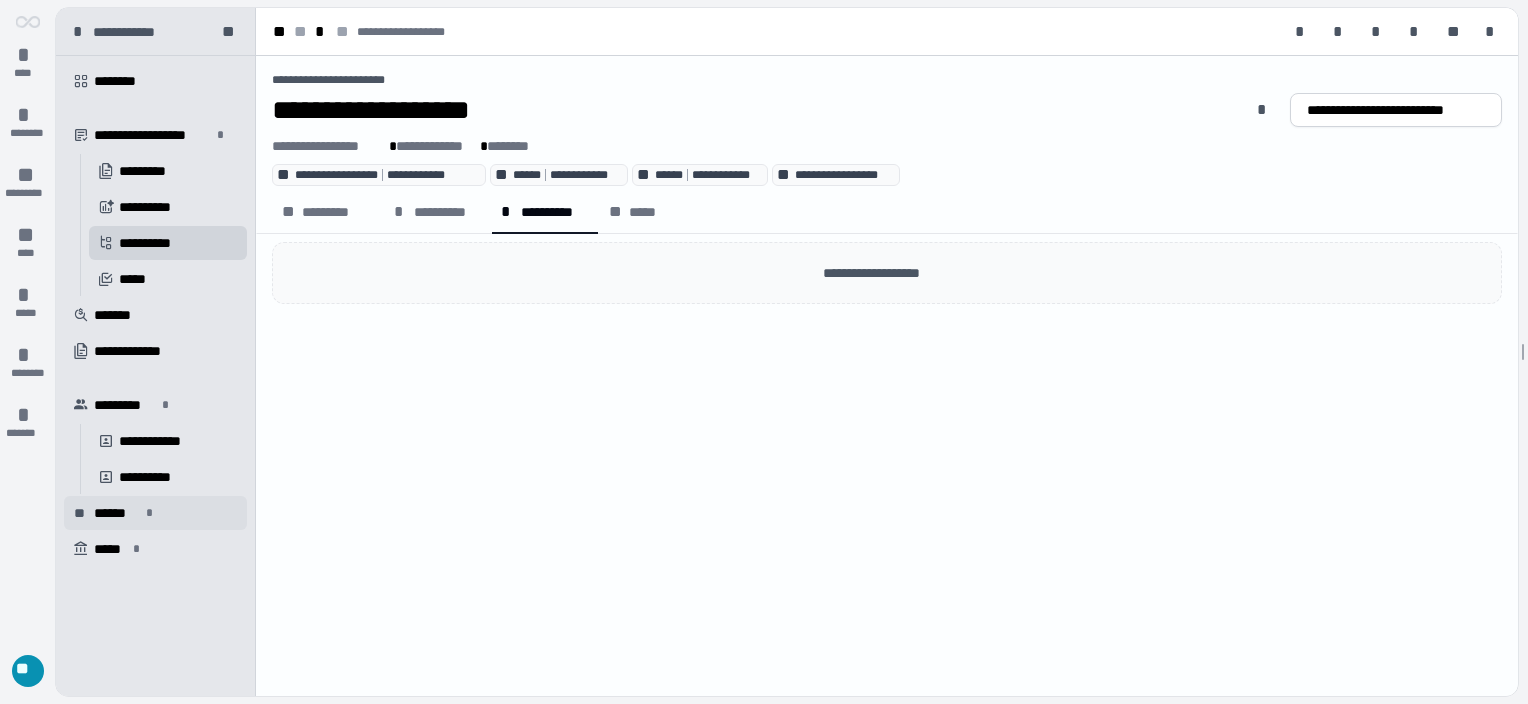 click on "** 󰠔 ****** *" at bounding box center (155, 513) 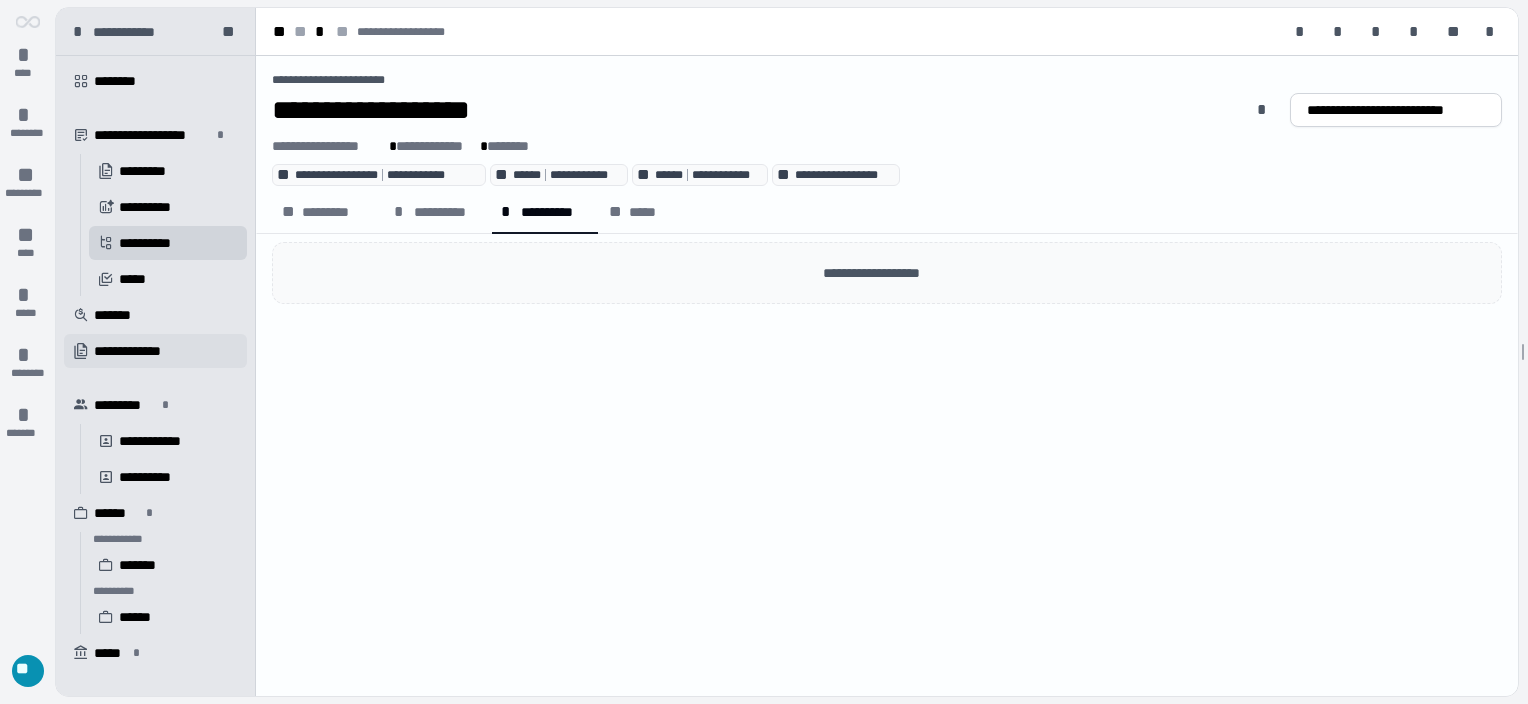 click on "**********" at bounding box center (139, 351) 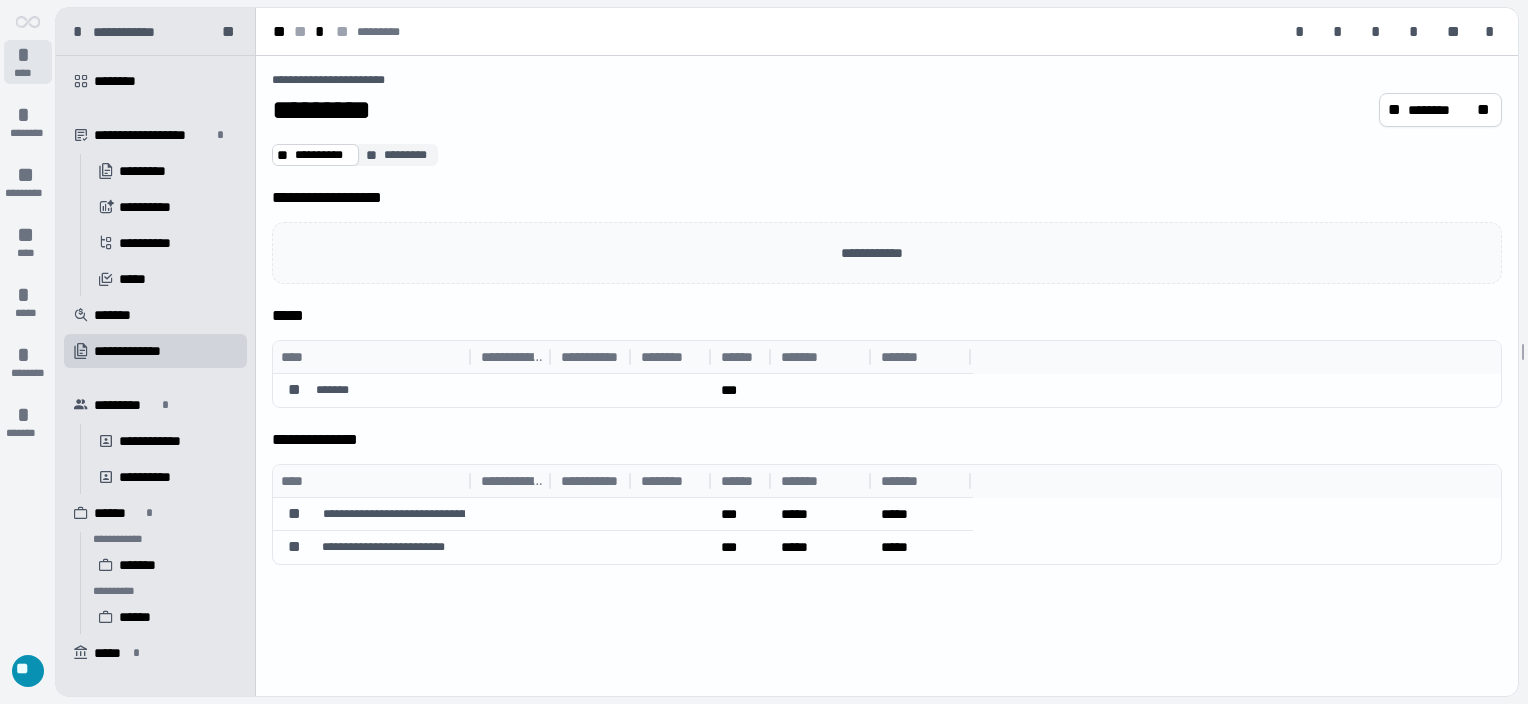 click on "*" at bounding box center [28, 55] 